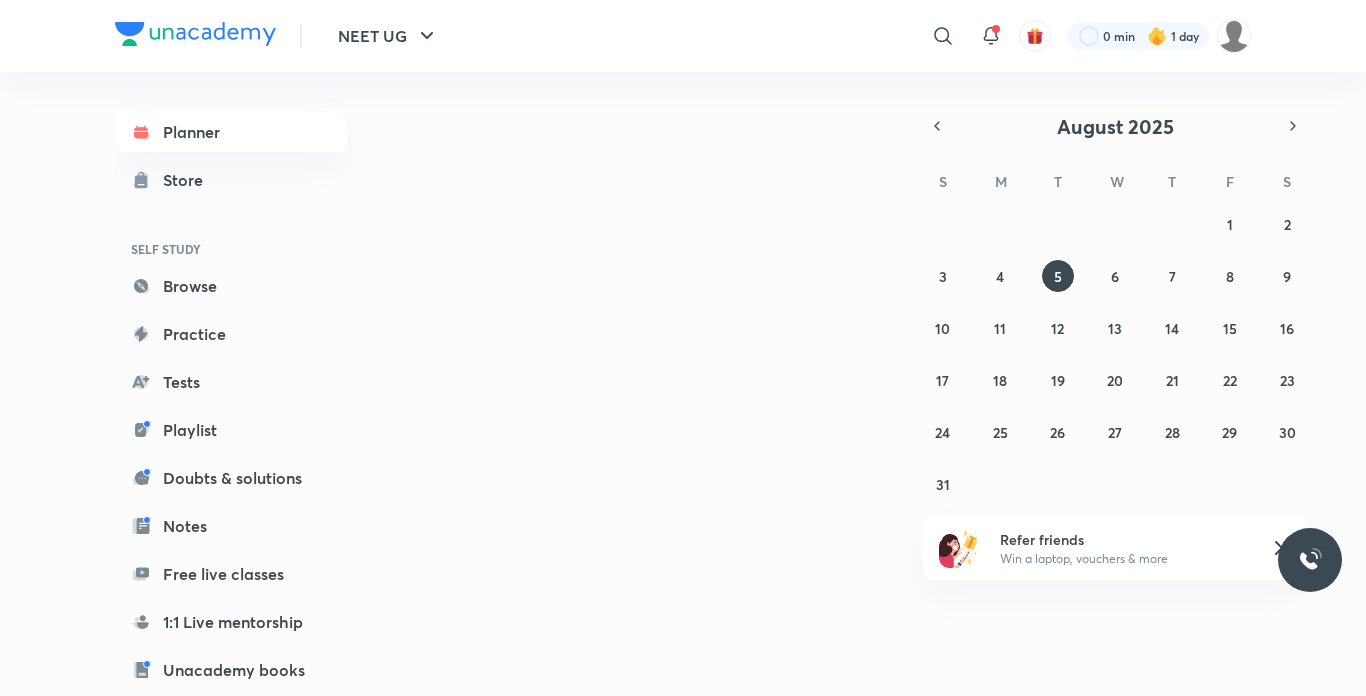 scroll, scrollTop: 0, scrollLeft: 0, axis: both 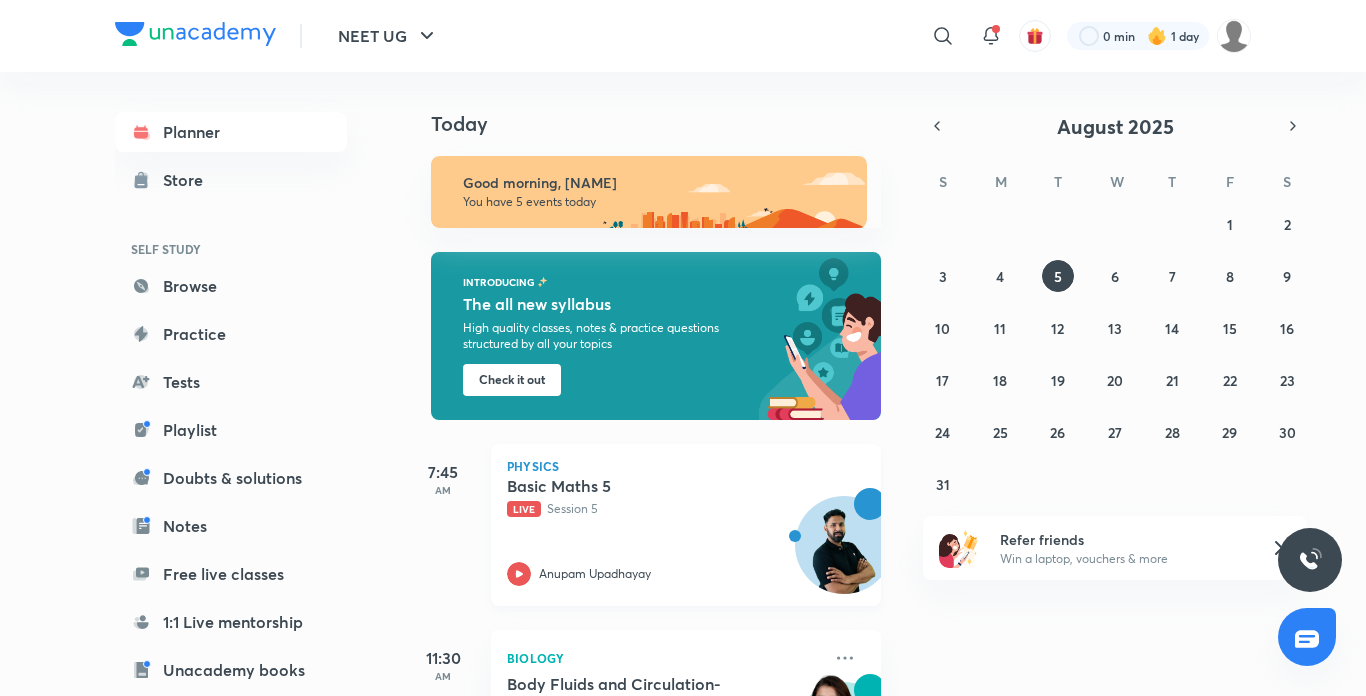 click 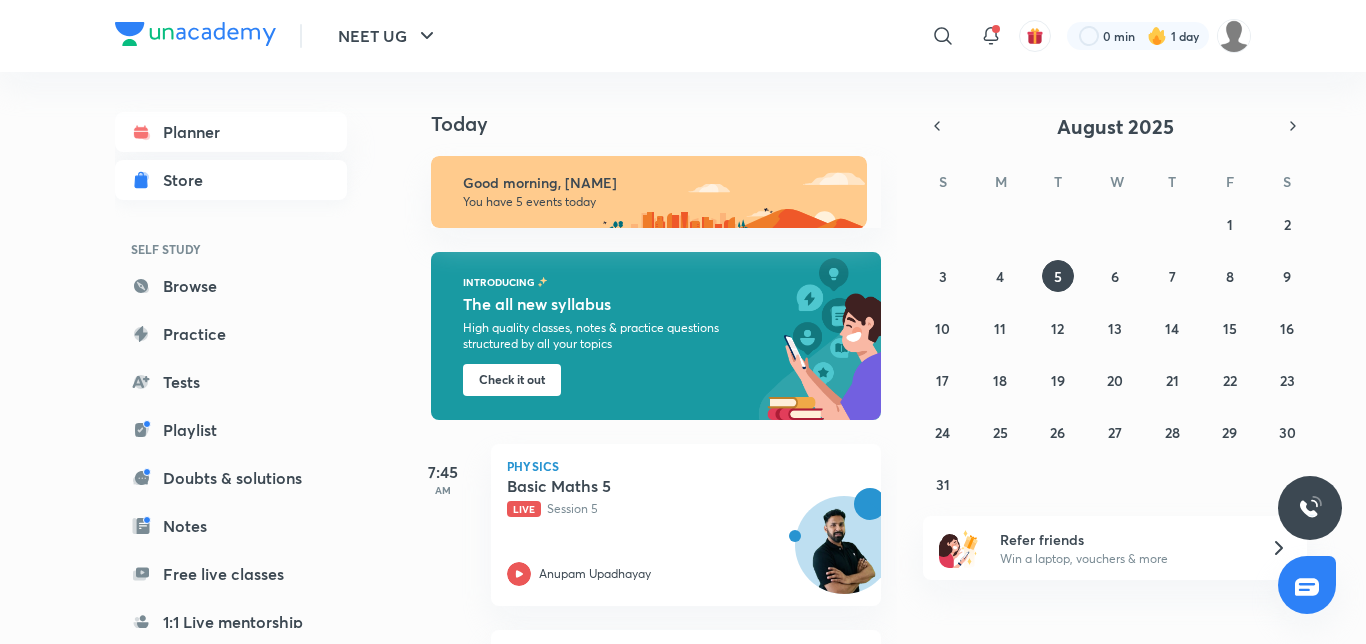 click on "Store" at bounding box center (231, 180) 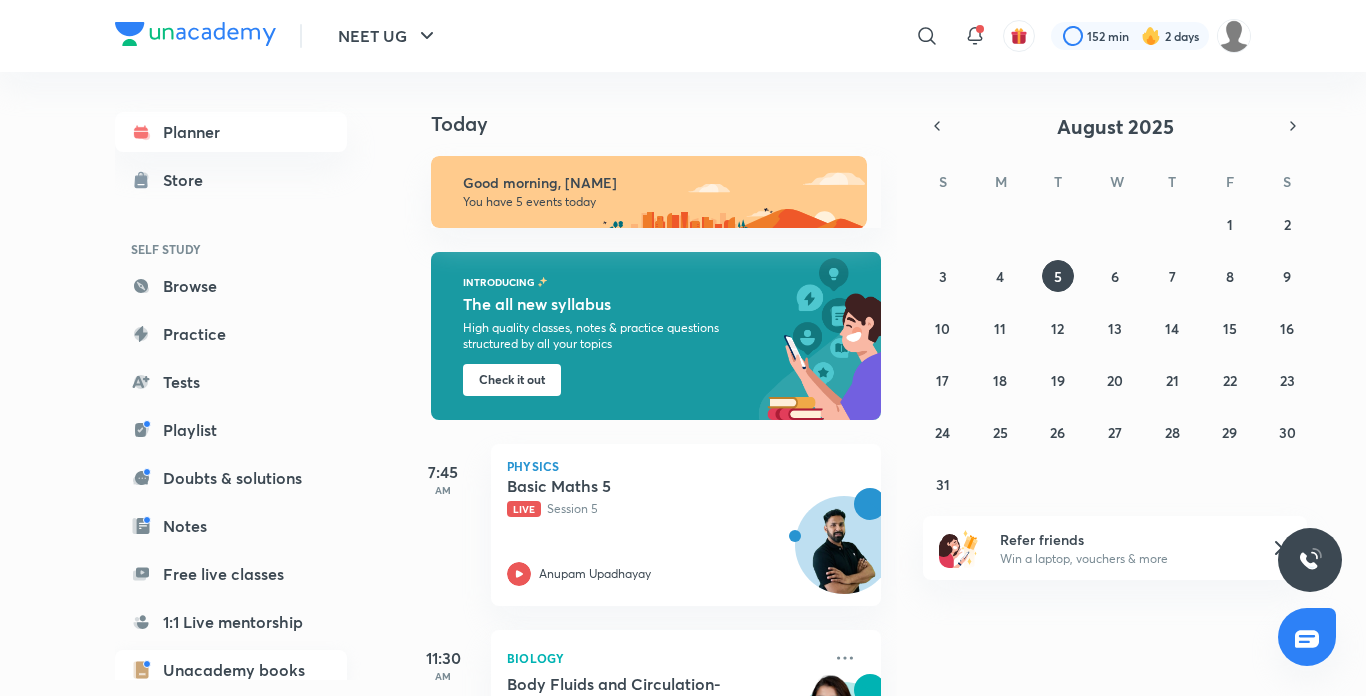 click on "Unacademy books" at bounding box center (231, 670) 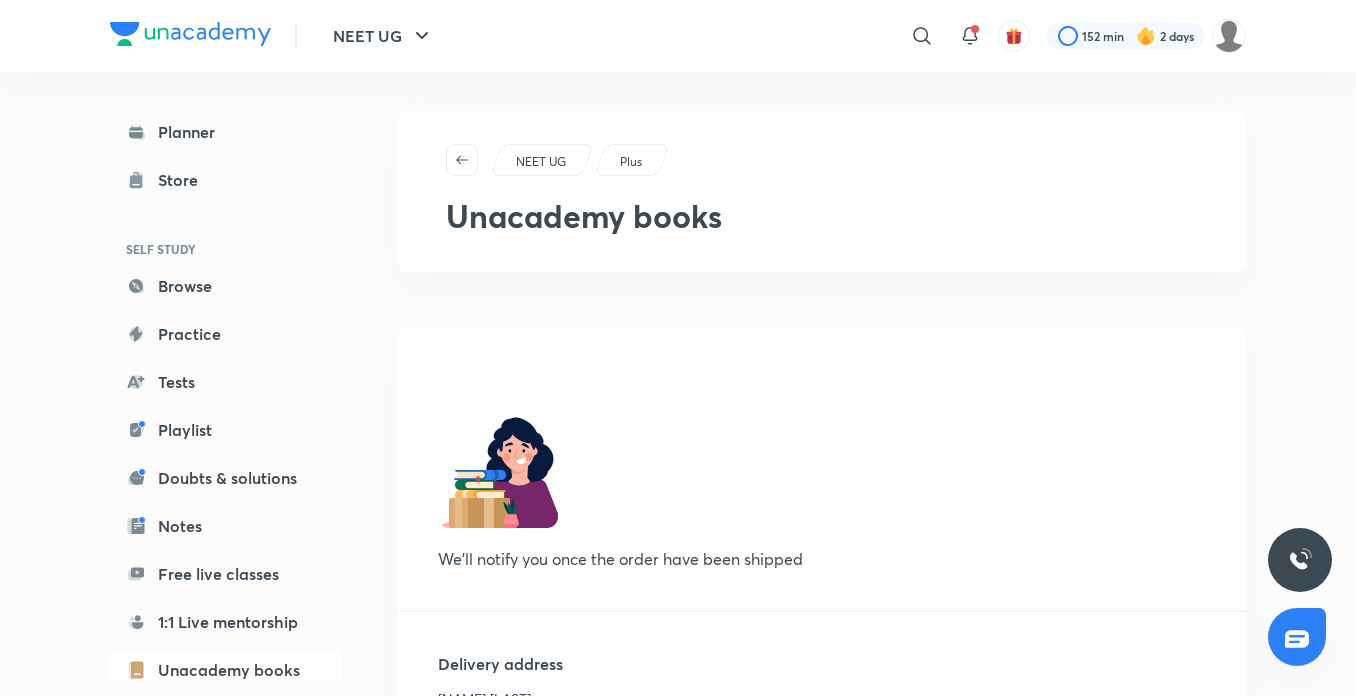 click at bounding box center (1297, 637) 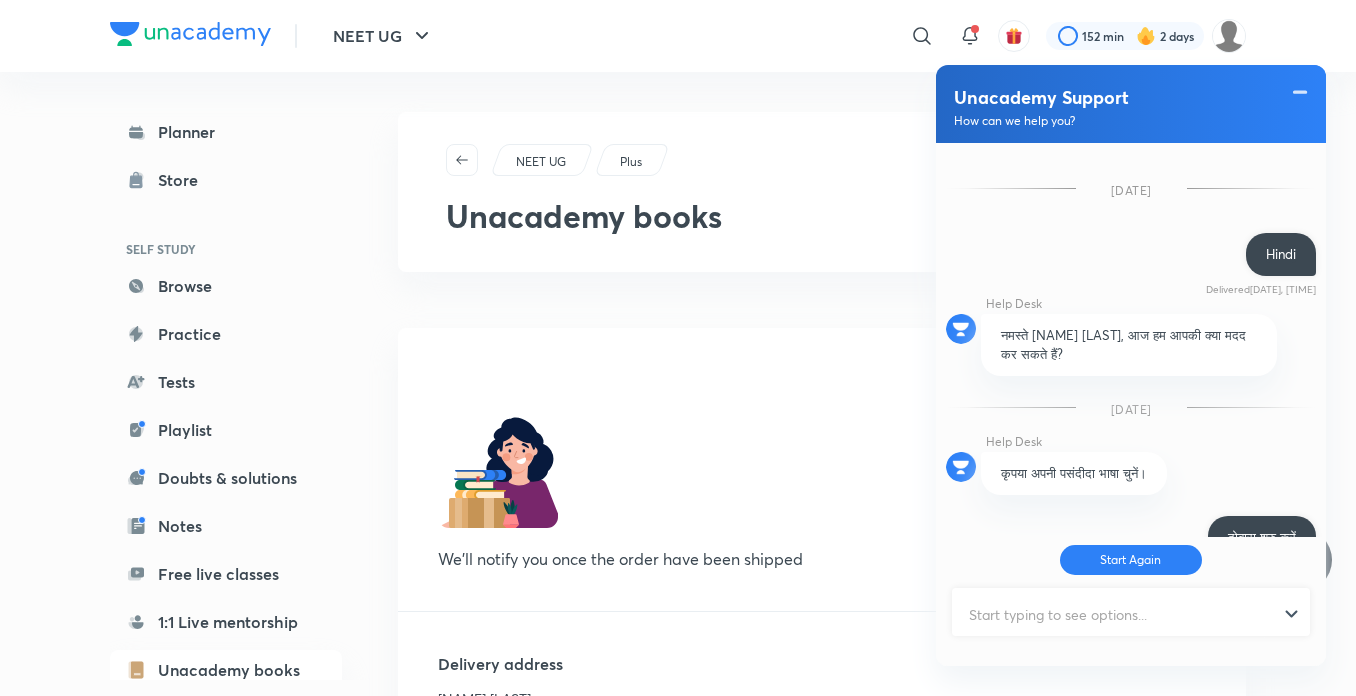 scroll, scrollTop: 618, scrollLeft: 0, axis: vertical 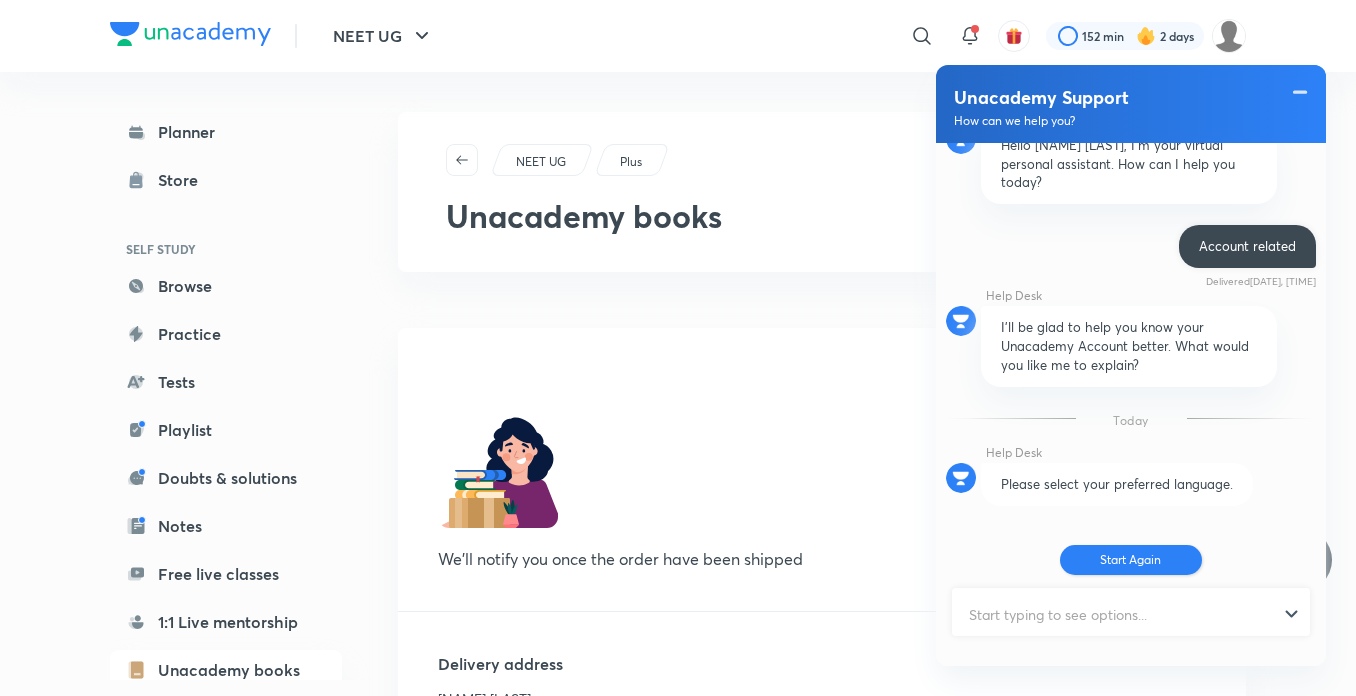 click on "Start Again" at bounding box center [1131, 560] 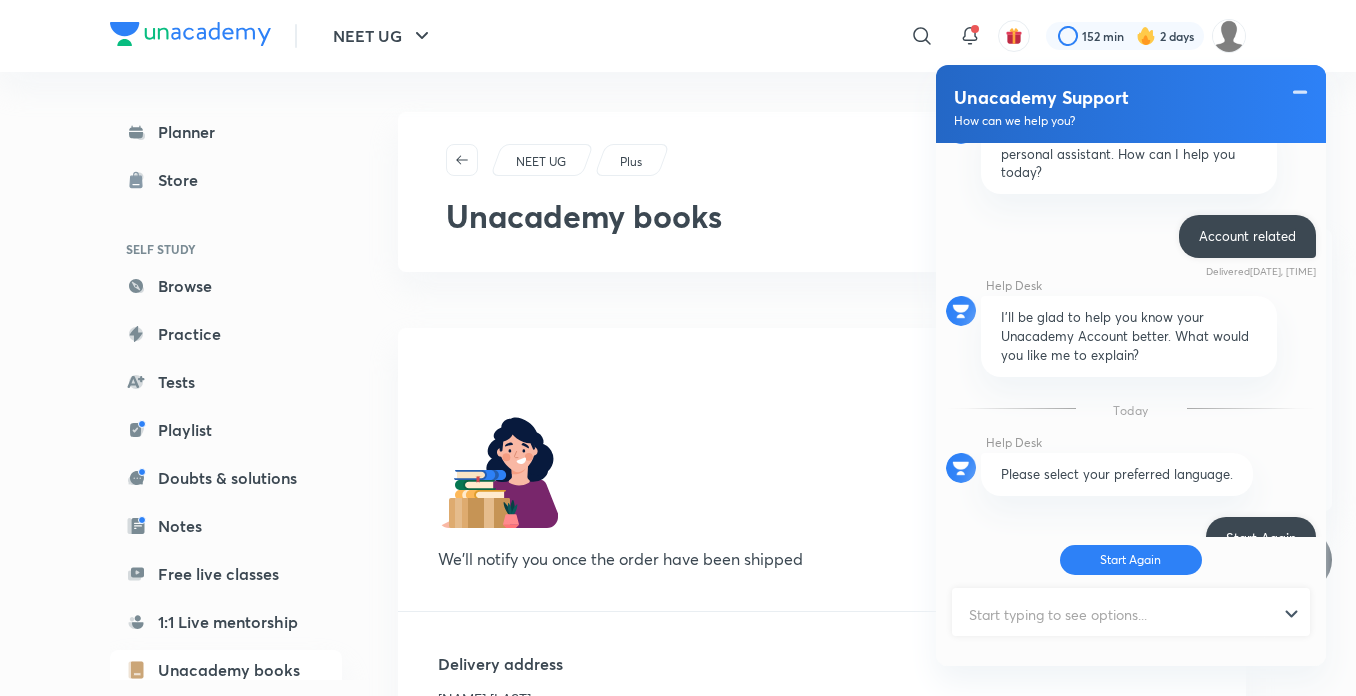 scroll, scrollTop: 763, scrollLeft: 0, axis: vertical 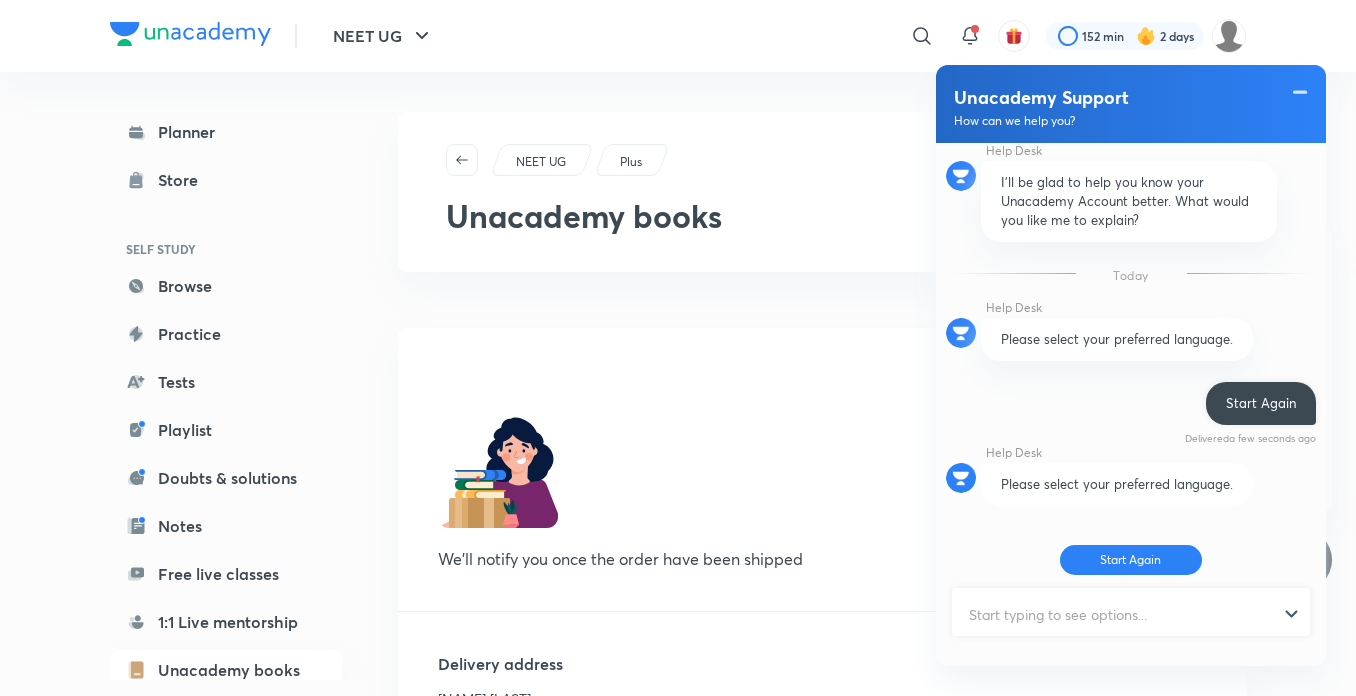 click at bounding box center (1122, 614) 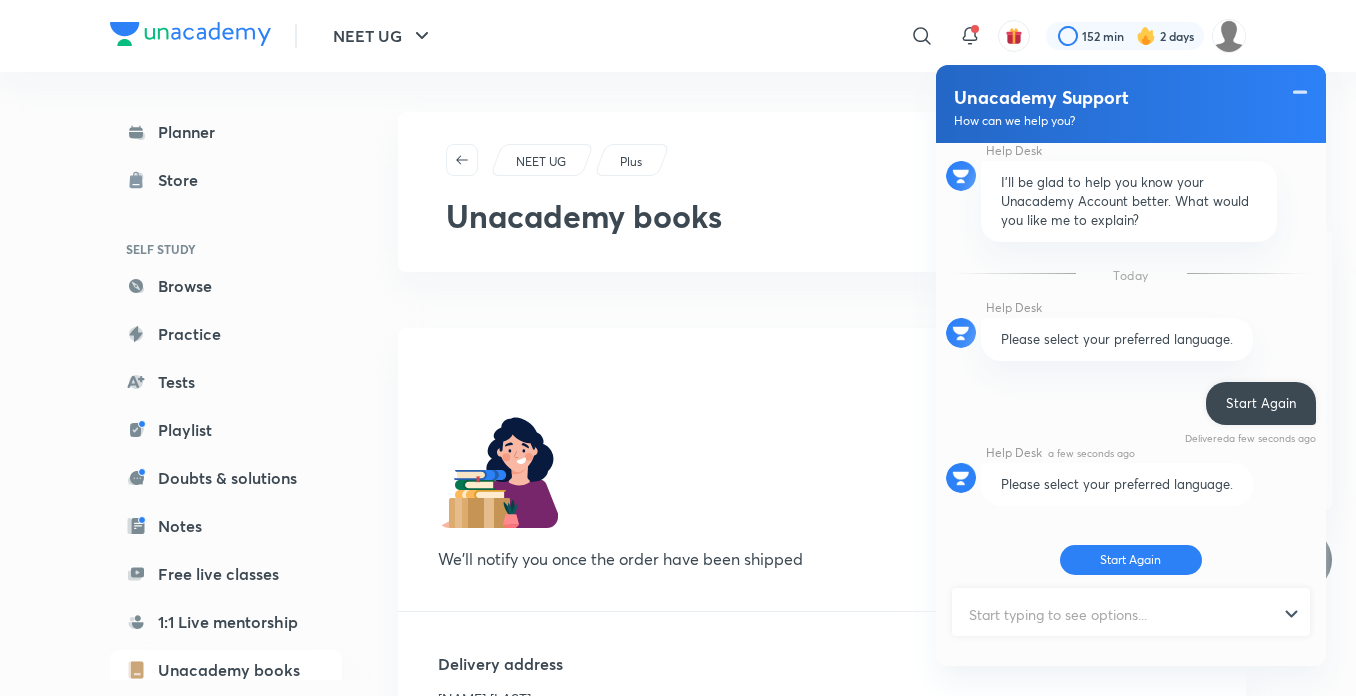 click on "Please select your preferred language." at bounding box center (1117, 484) 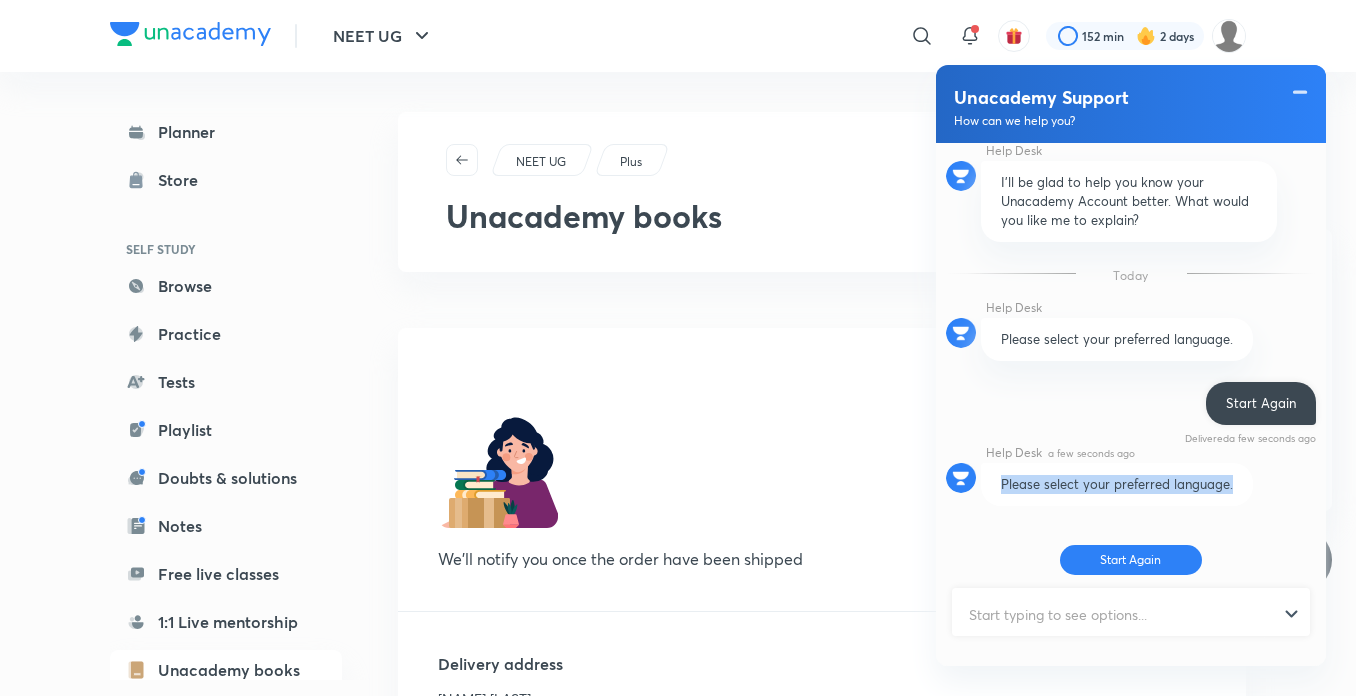 click on "Please select your preferred language." at bounding box center (1117, 484) 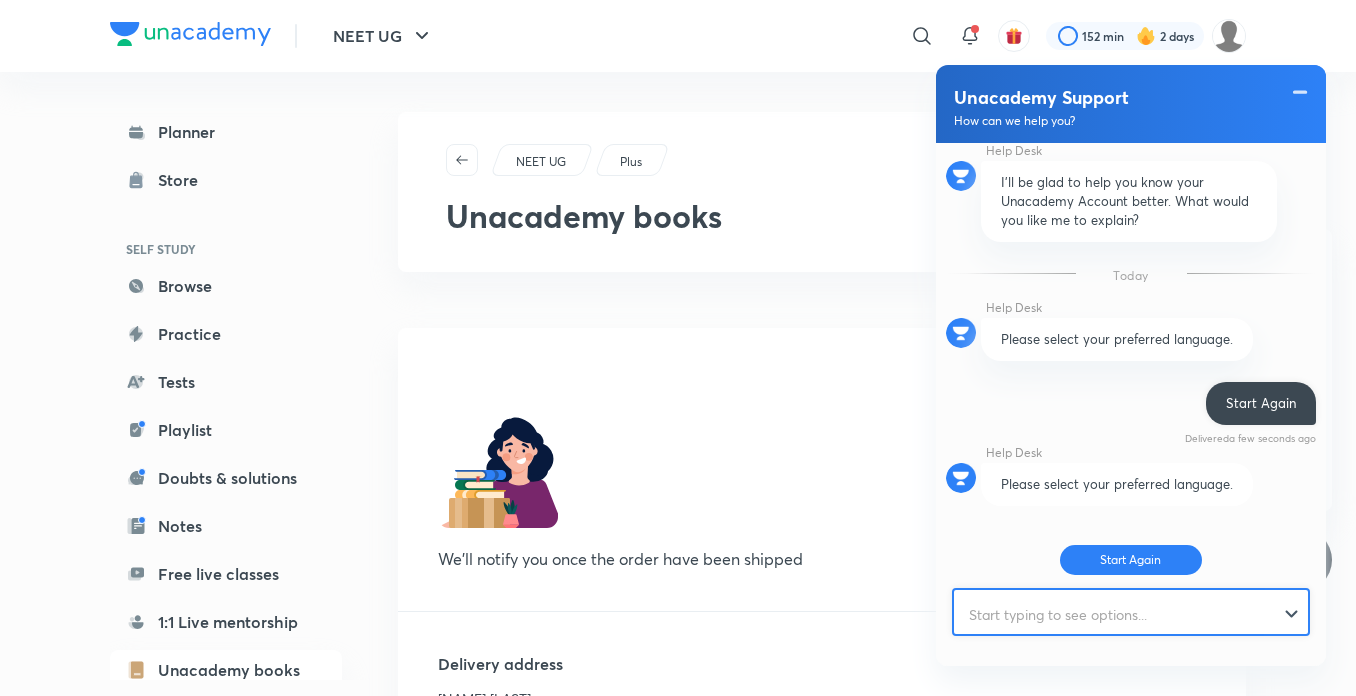 click at bounding box center [1122, 614] 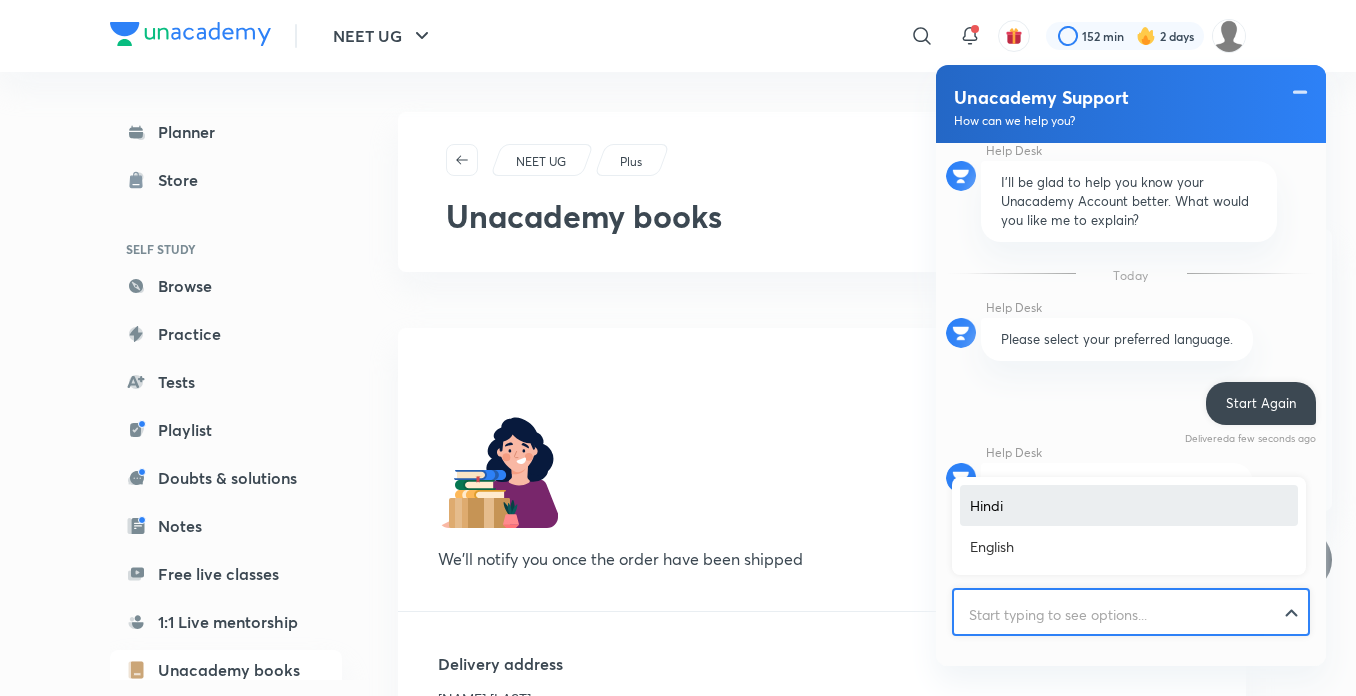 click at bounding box center (1131, 614) 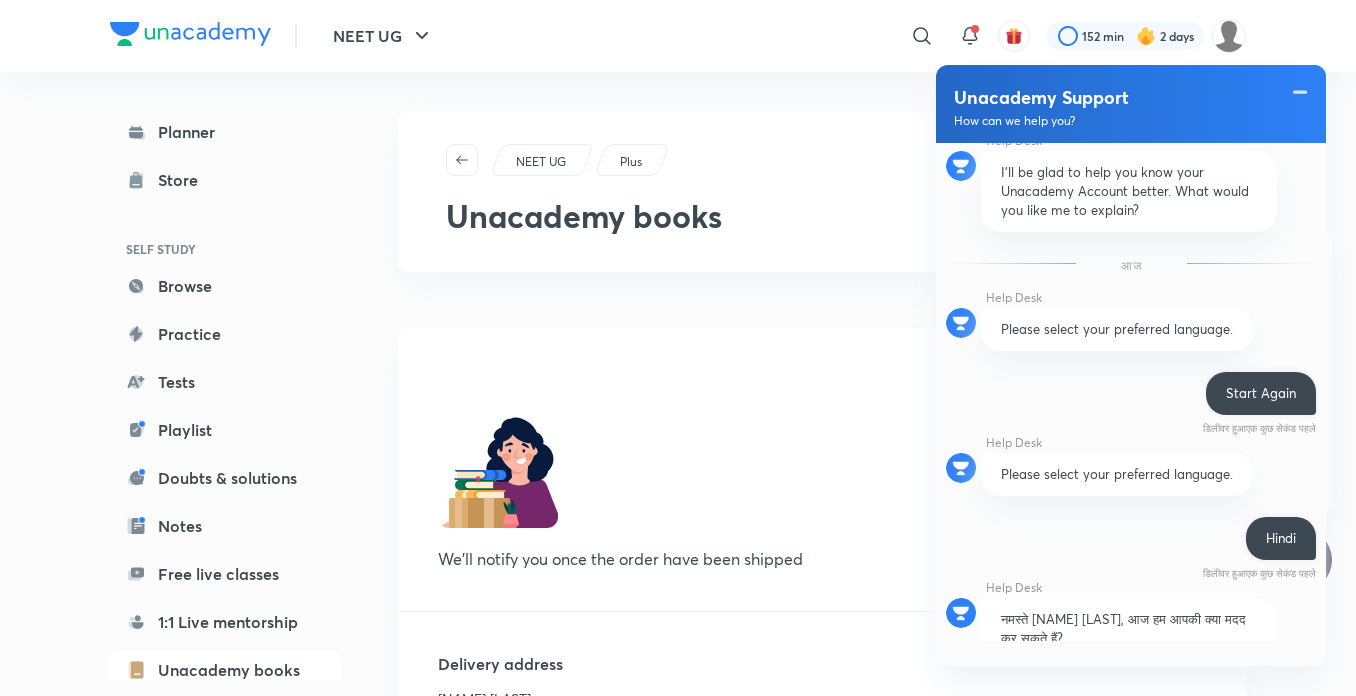 scroll, scrollTop: 1195, scrollLeft: 0, axis: vertical 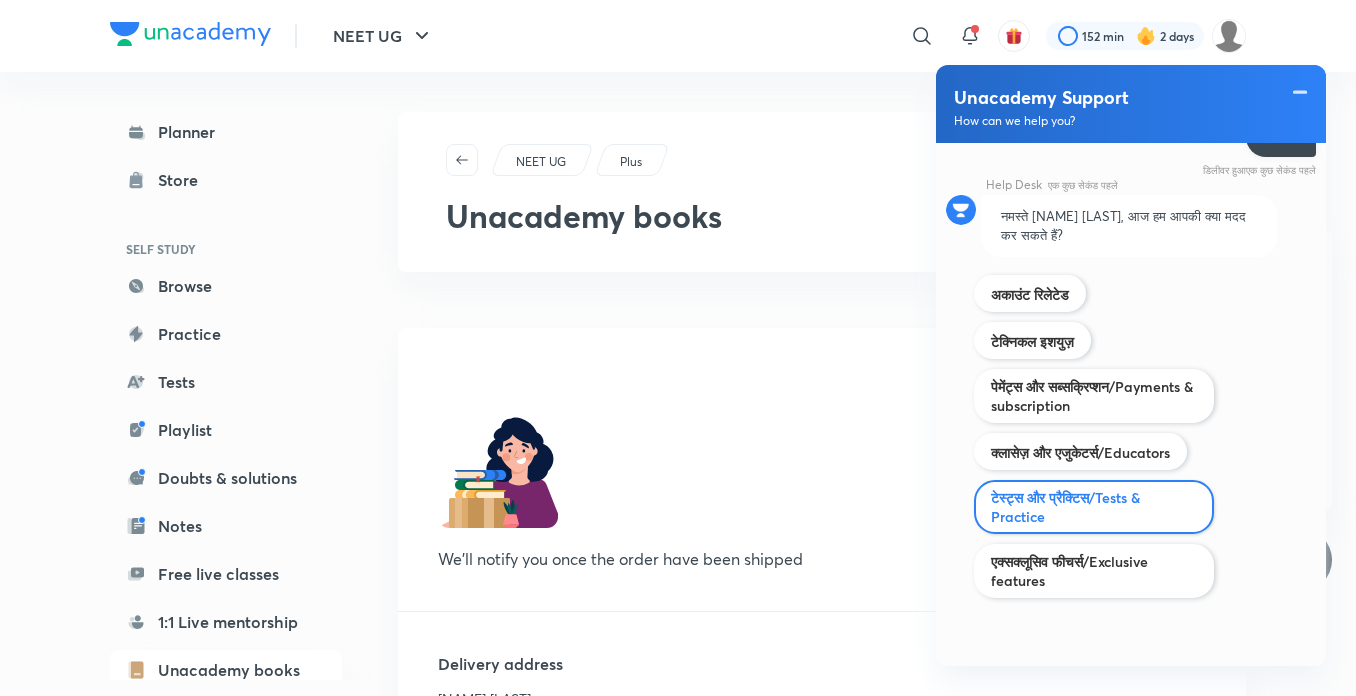 click on "टेस्ट्स और प्रैक्टिस/Tests & Practice" at bounding box center (1094, 507) 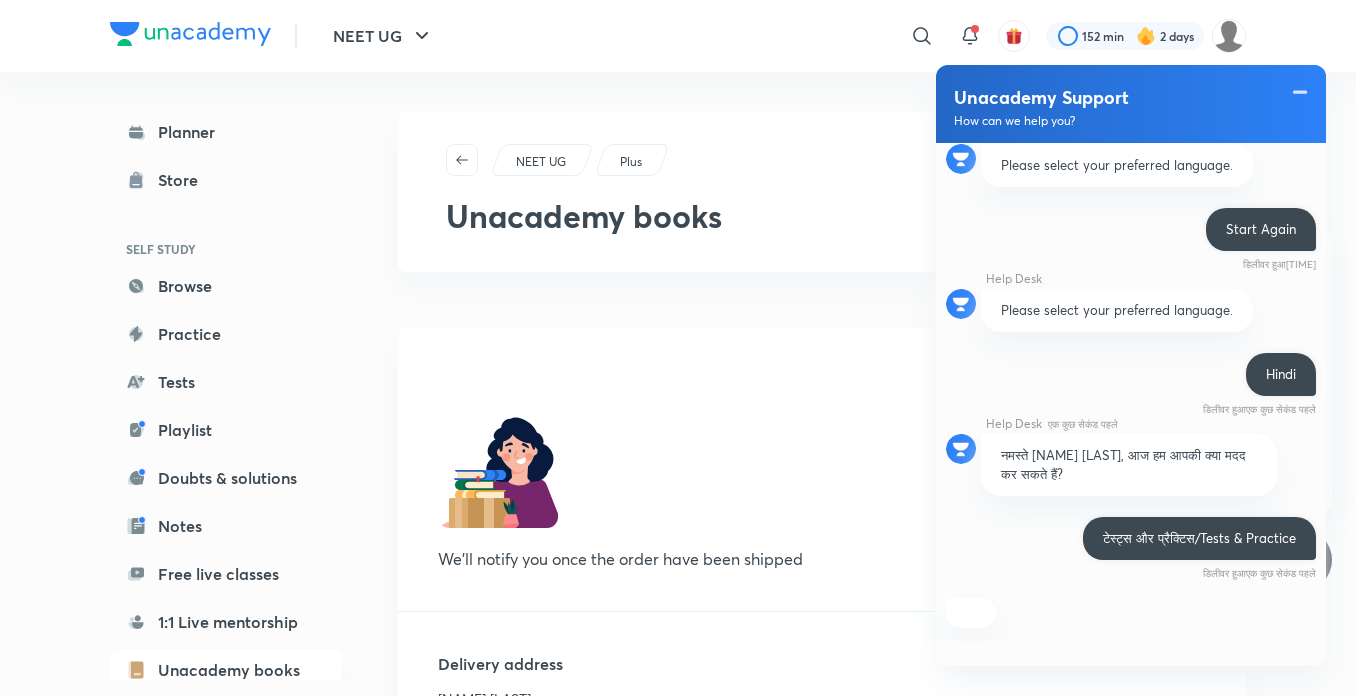 scroll, scrollTop: 1414, scrollLeft: 0, axis: vertical 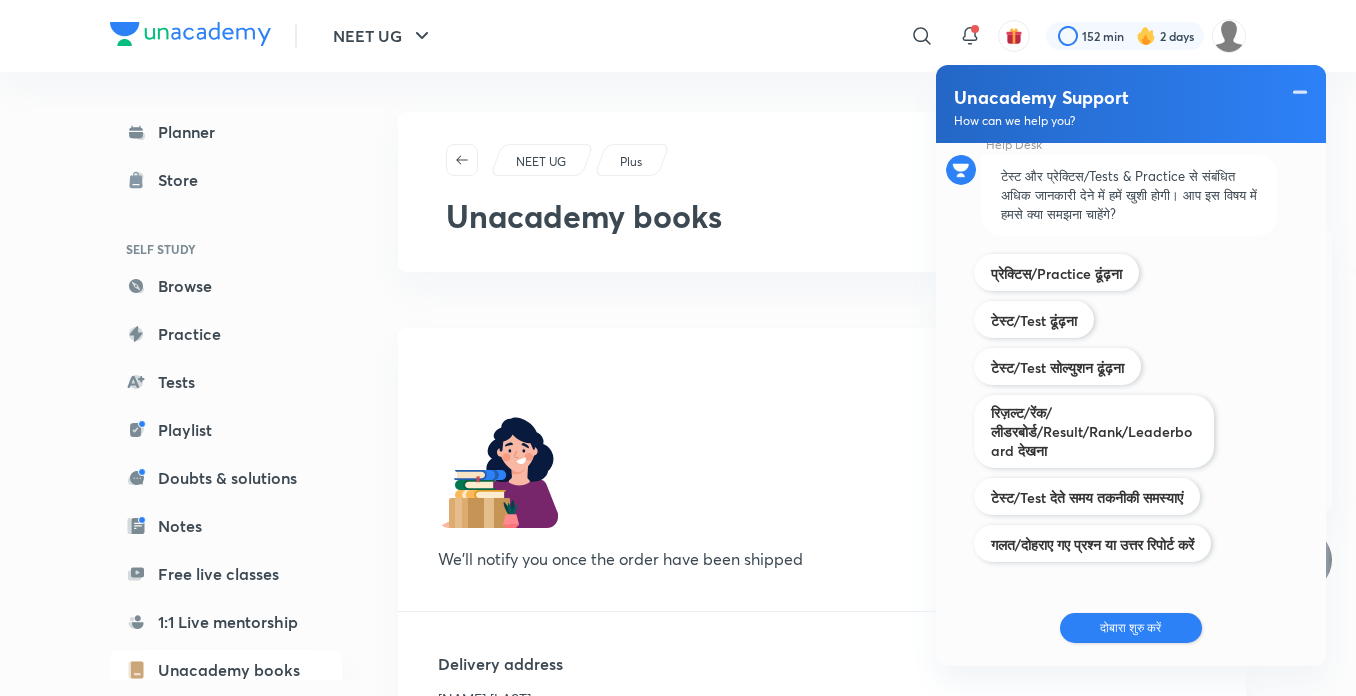 click on "दोबारा शुरु करें" at bounding box center [1131, 628] 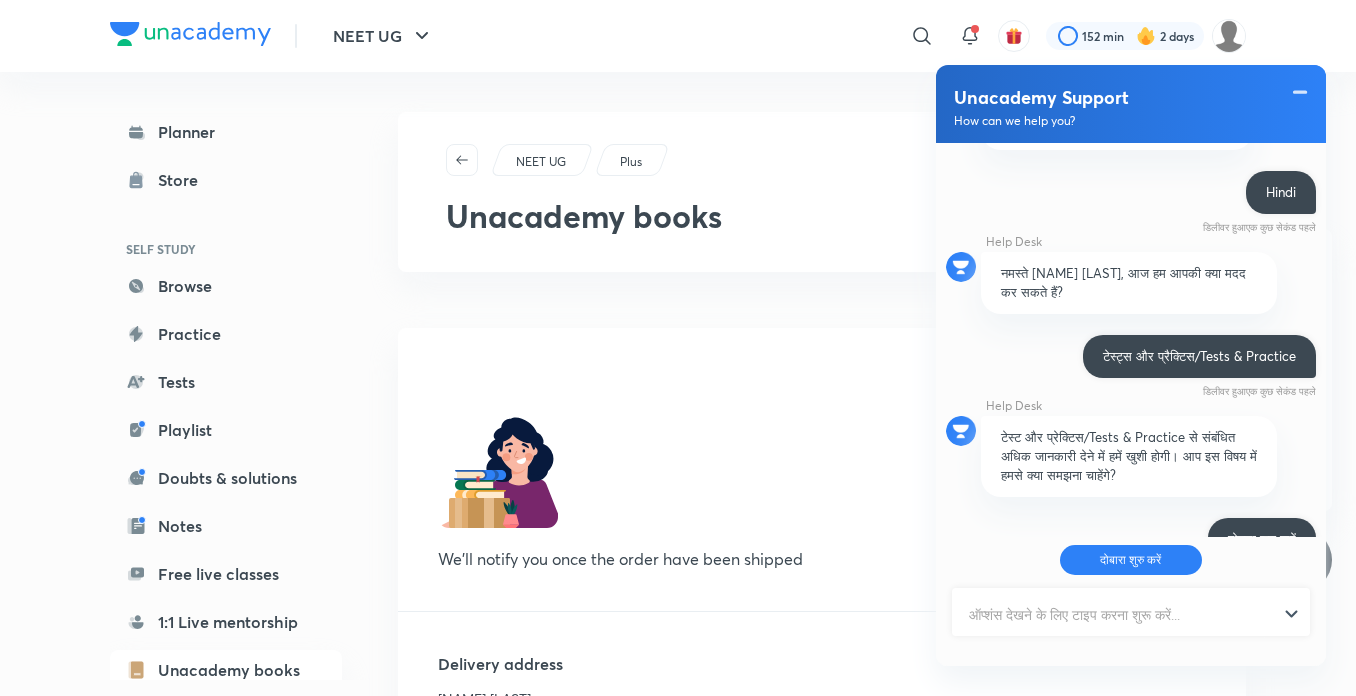 scroll, scrollTop: 1254, scrollLeft: 0, axis: vertical 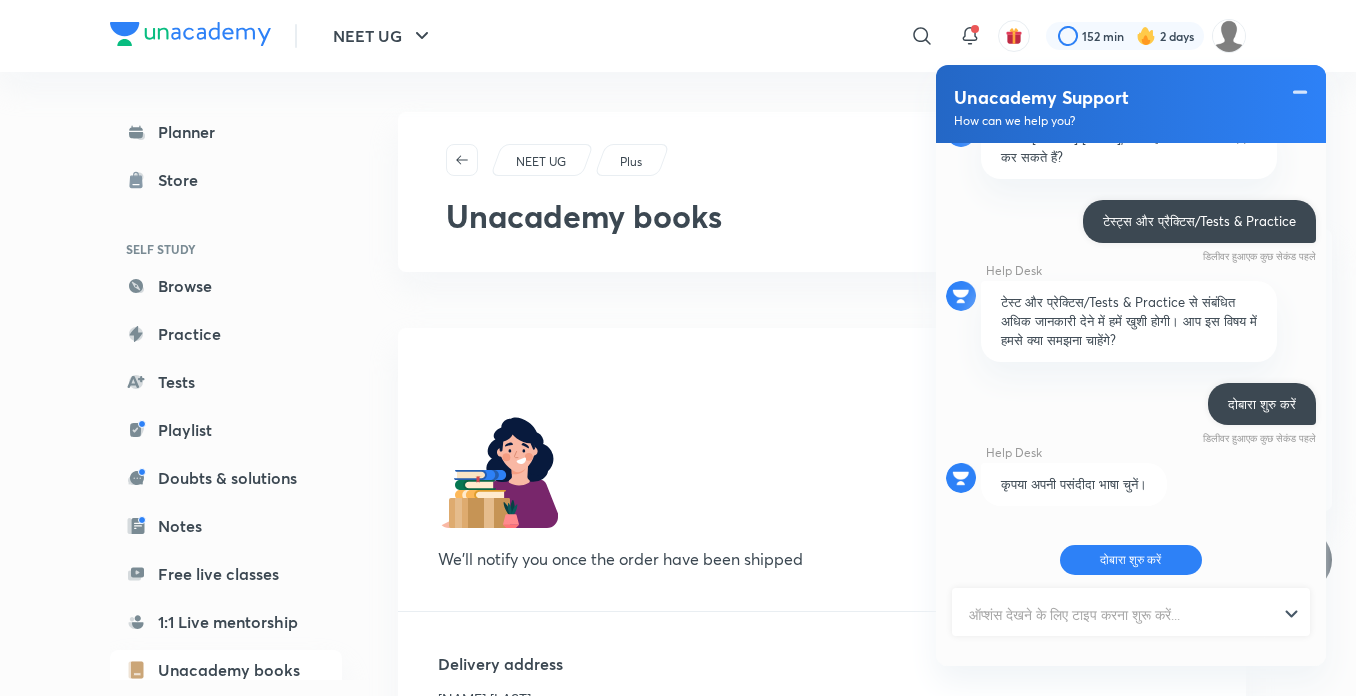 click at bounding box center [1131, 614] 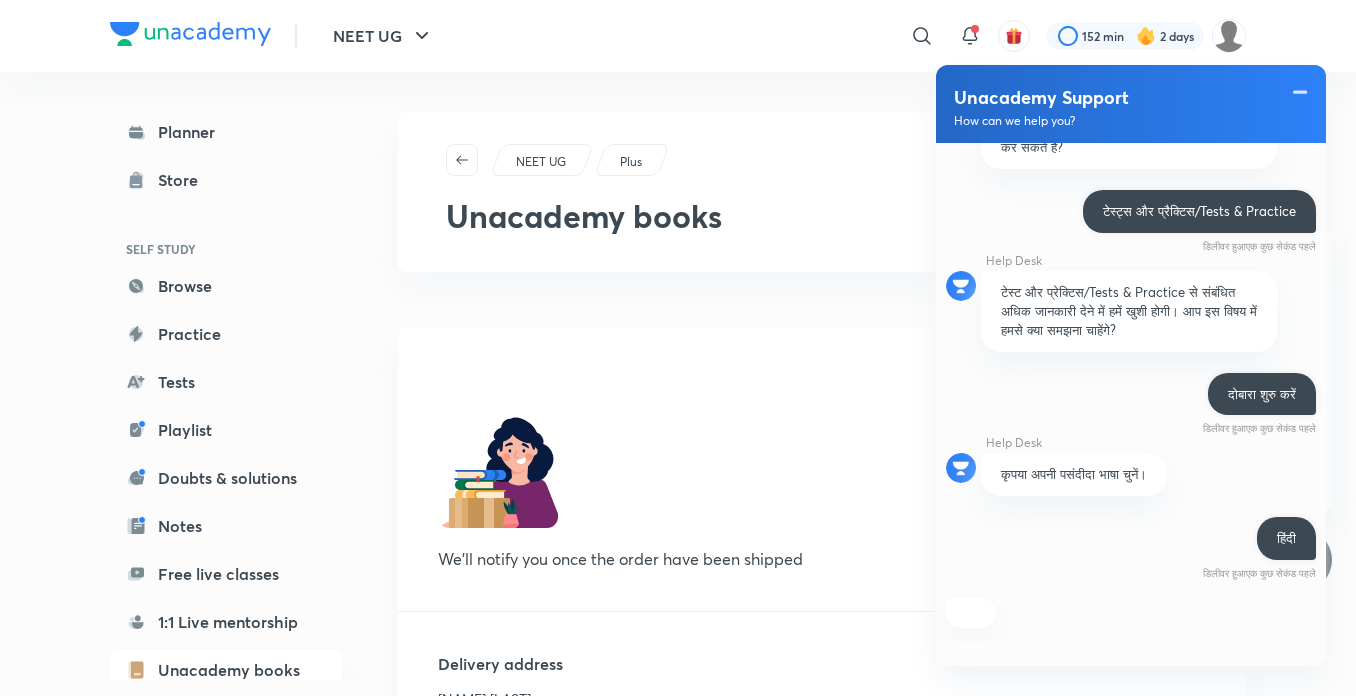 scroll, scrollTop: 1686, scrollLeft: 0, axis: vertical 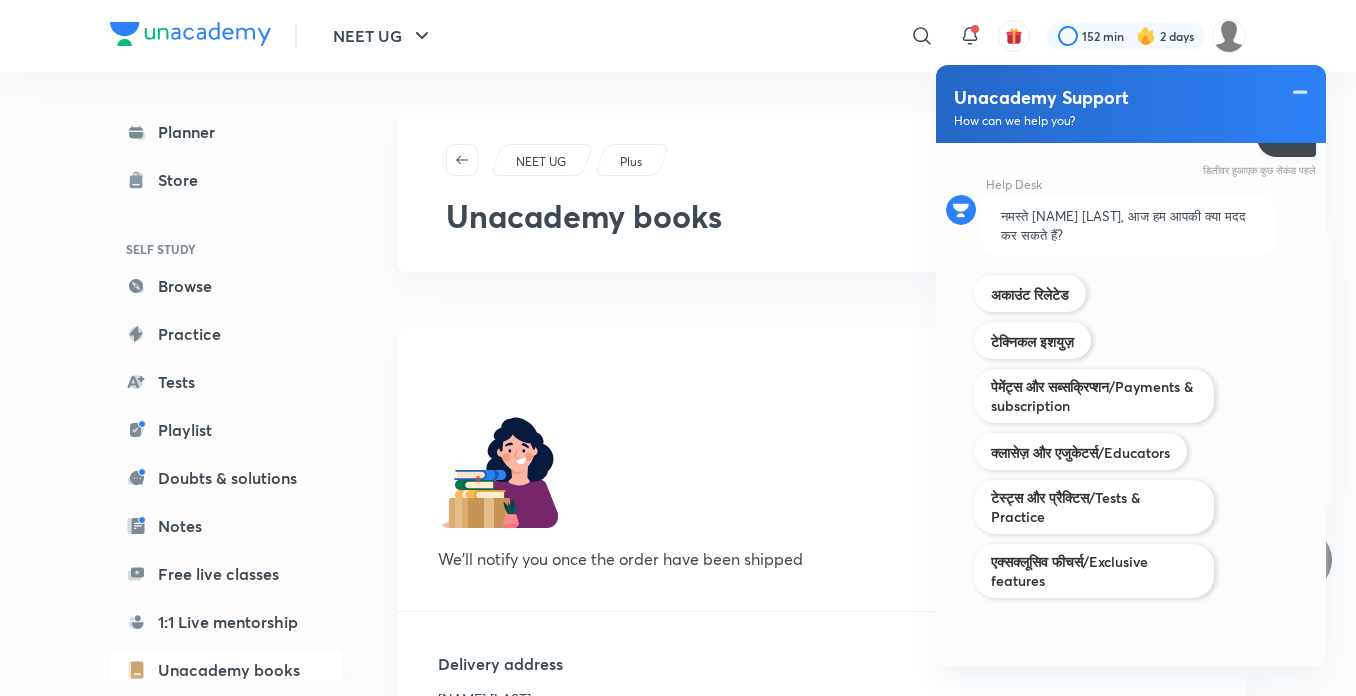 click on "Unacademy books" at bounding box center [822, 216] 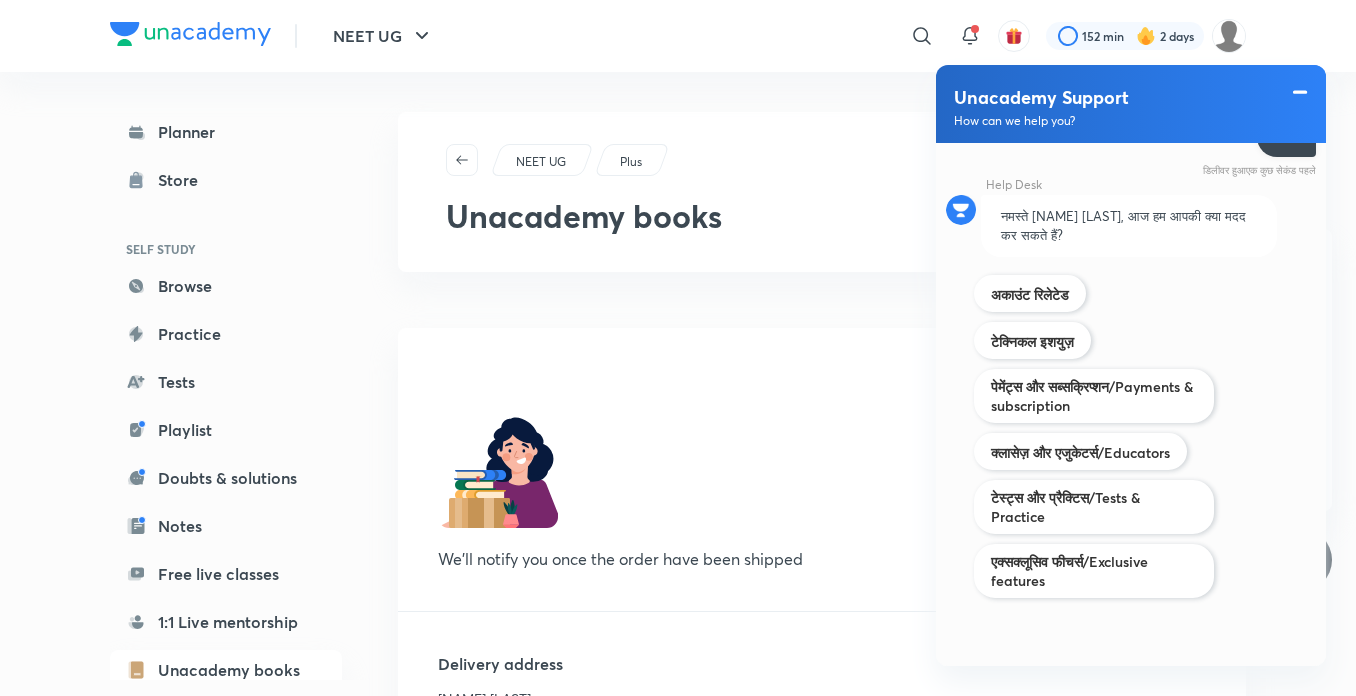 click at bounding box center (1300, 92) 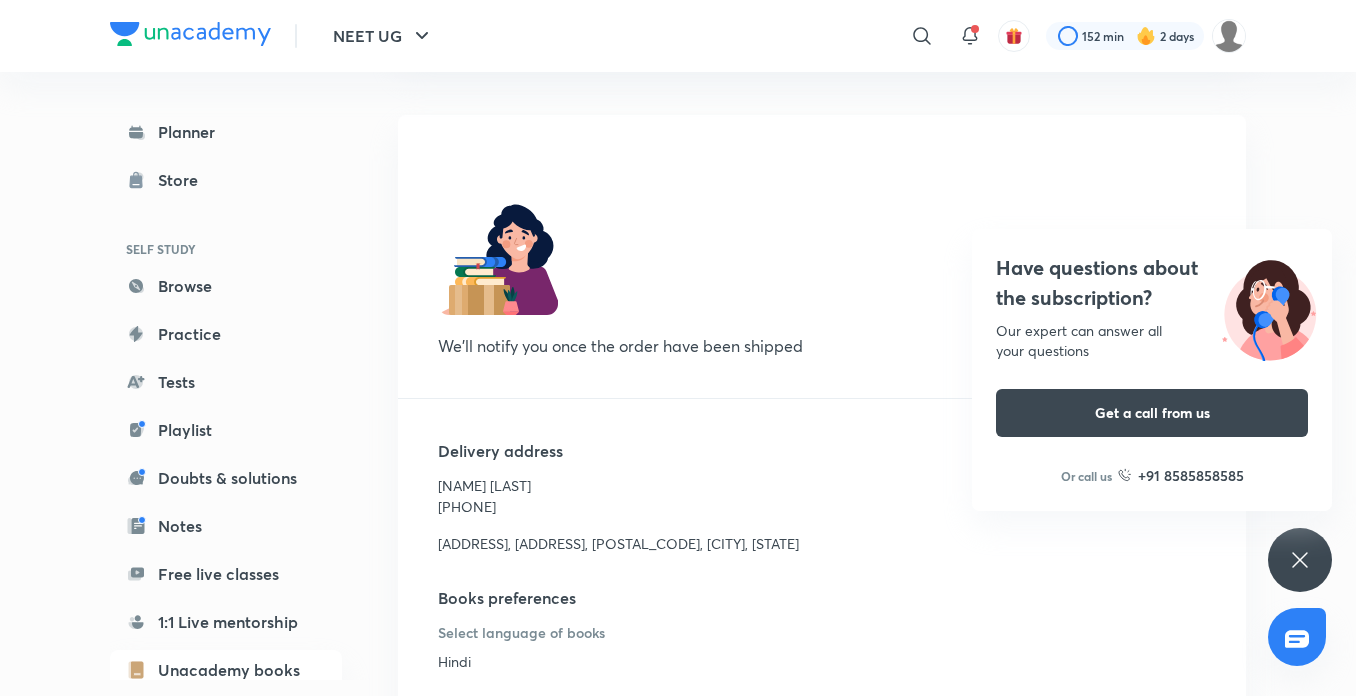 scroll, scrollTop: 315, scrollLeft: 0, axis: vertical 